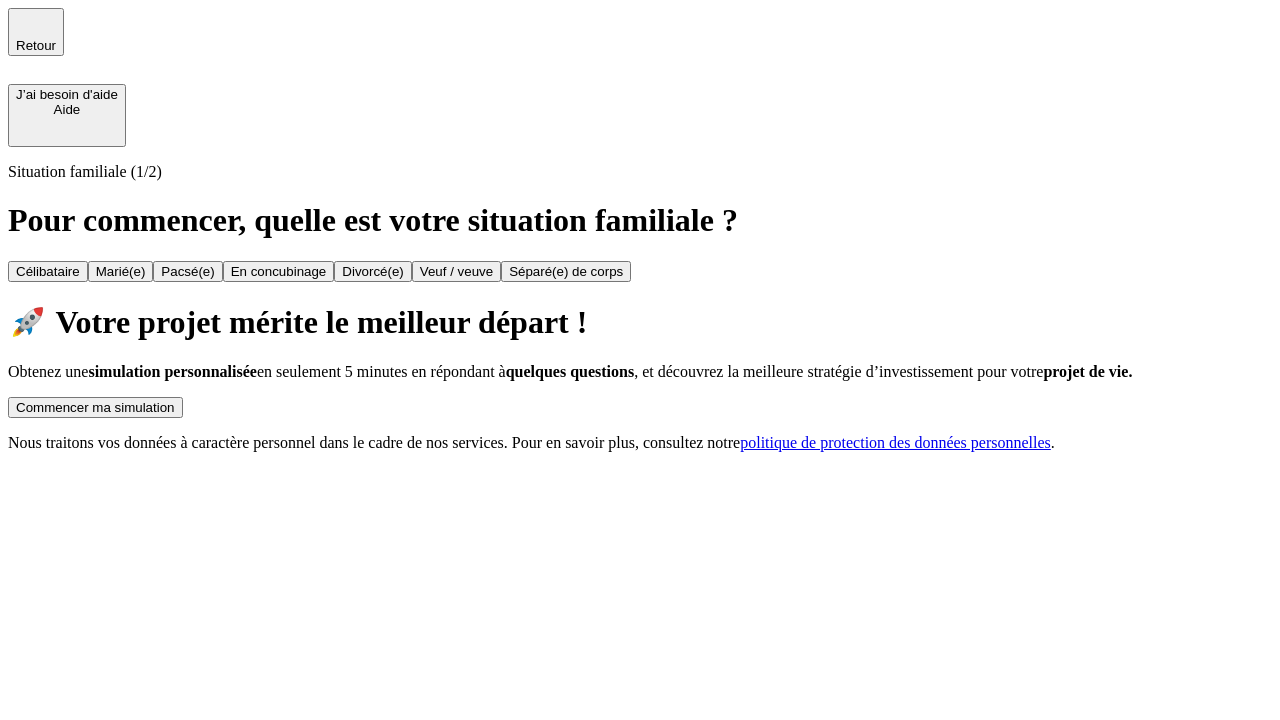 scroll, scrollTop: 0, scrollLeft: 0, axis: both 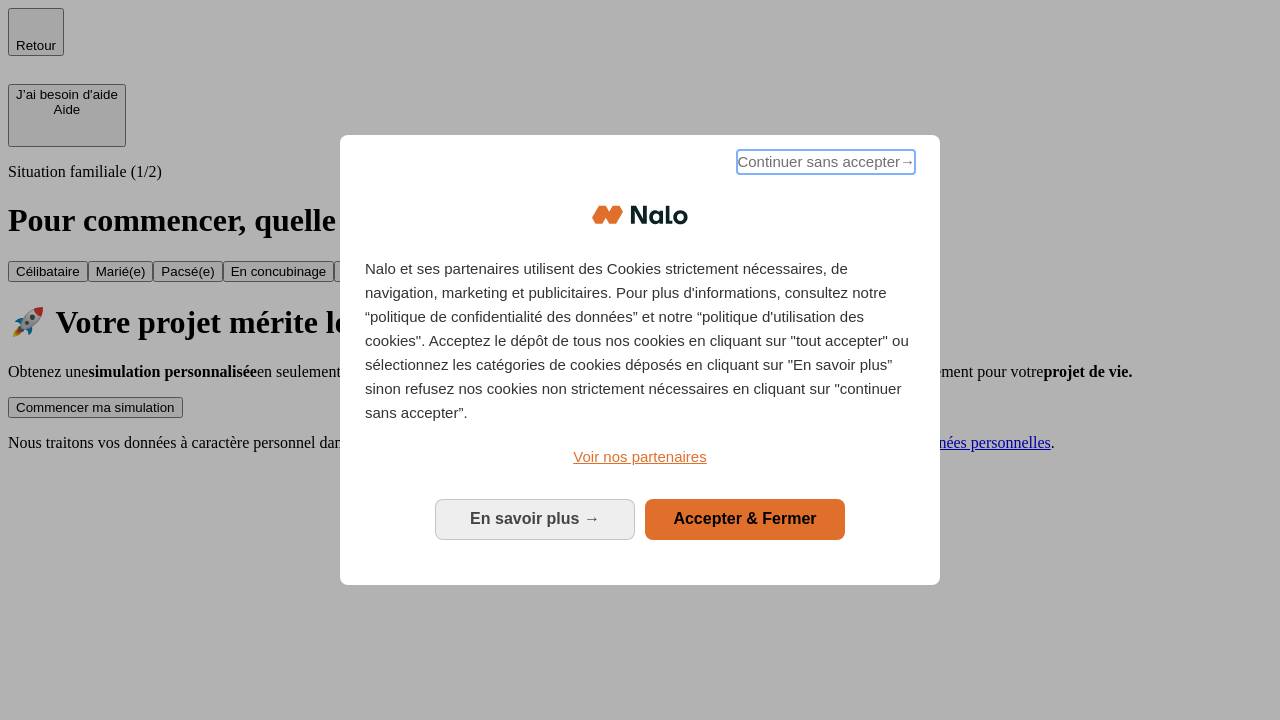 click on "Continuer sans accepter  →" at bounding box center (826, 162) 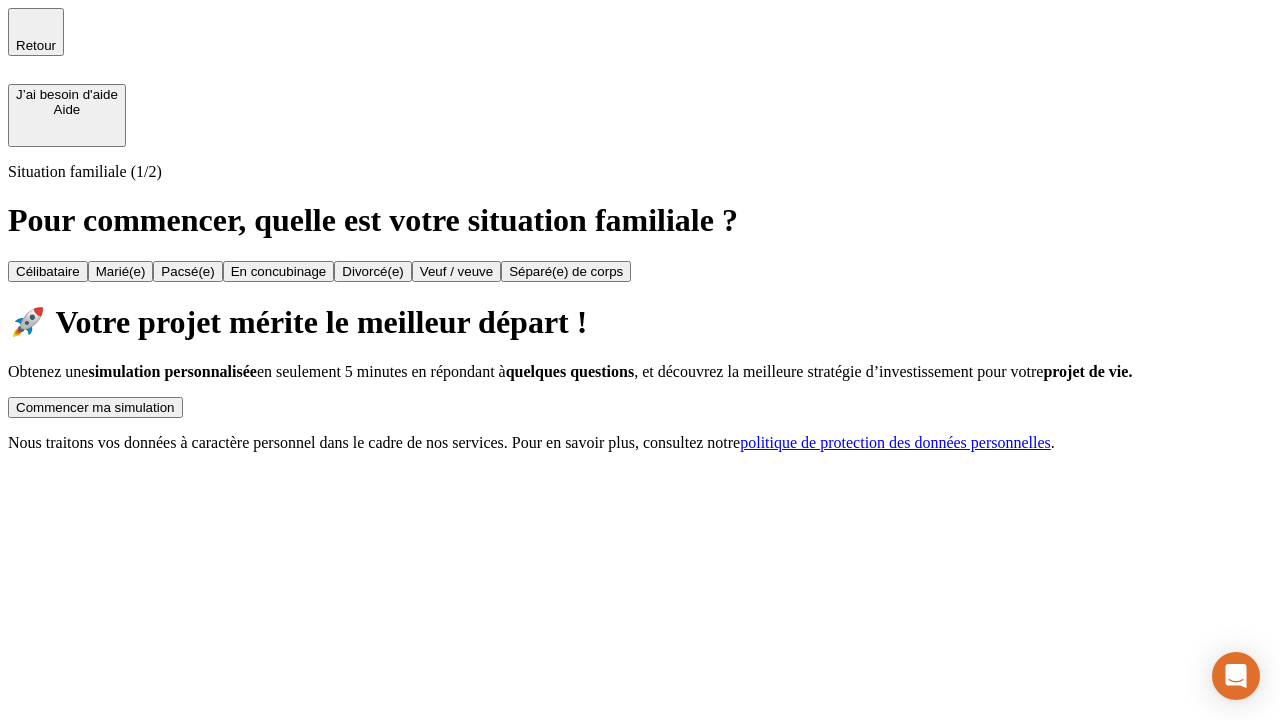 click on "Commencer ma simulation" at bounding box center (95, 407) 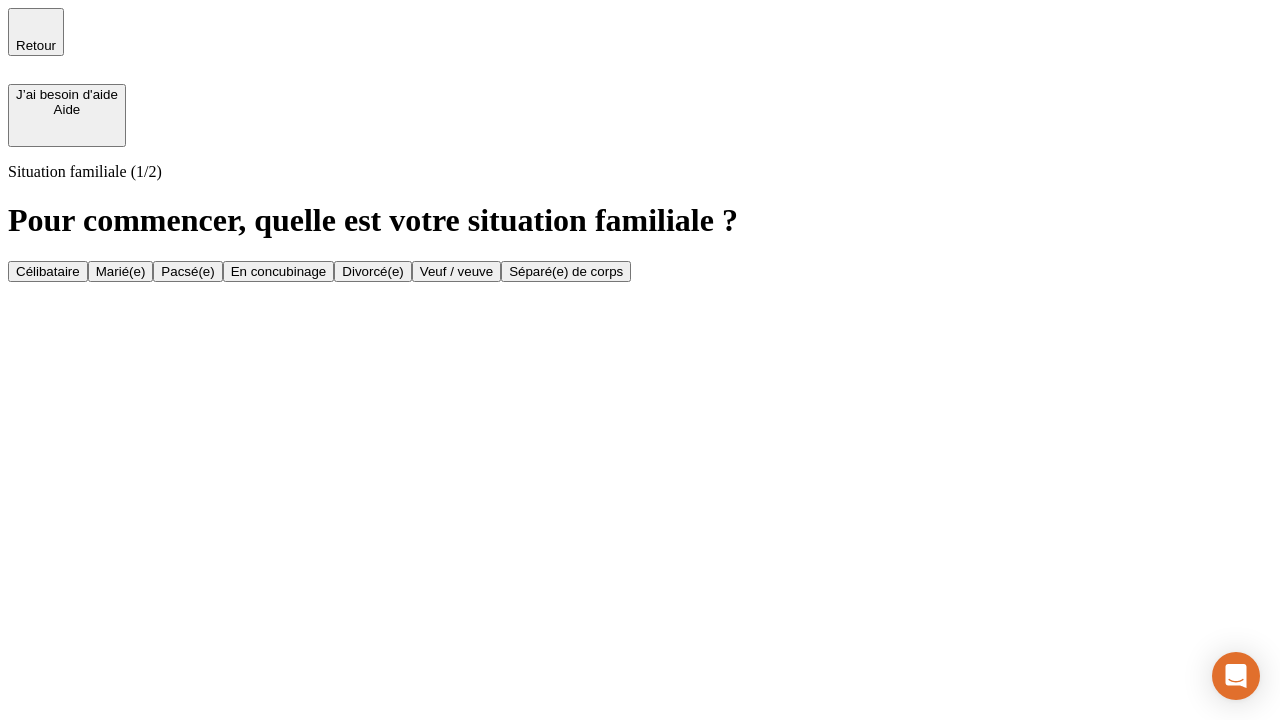 click on "Veuf / veuve" at bounding box center [456, 271] 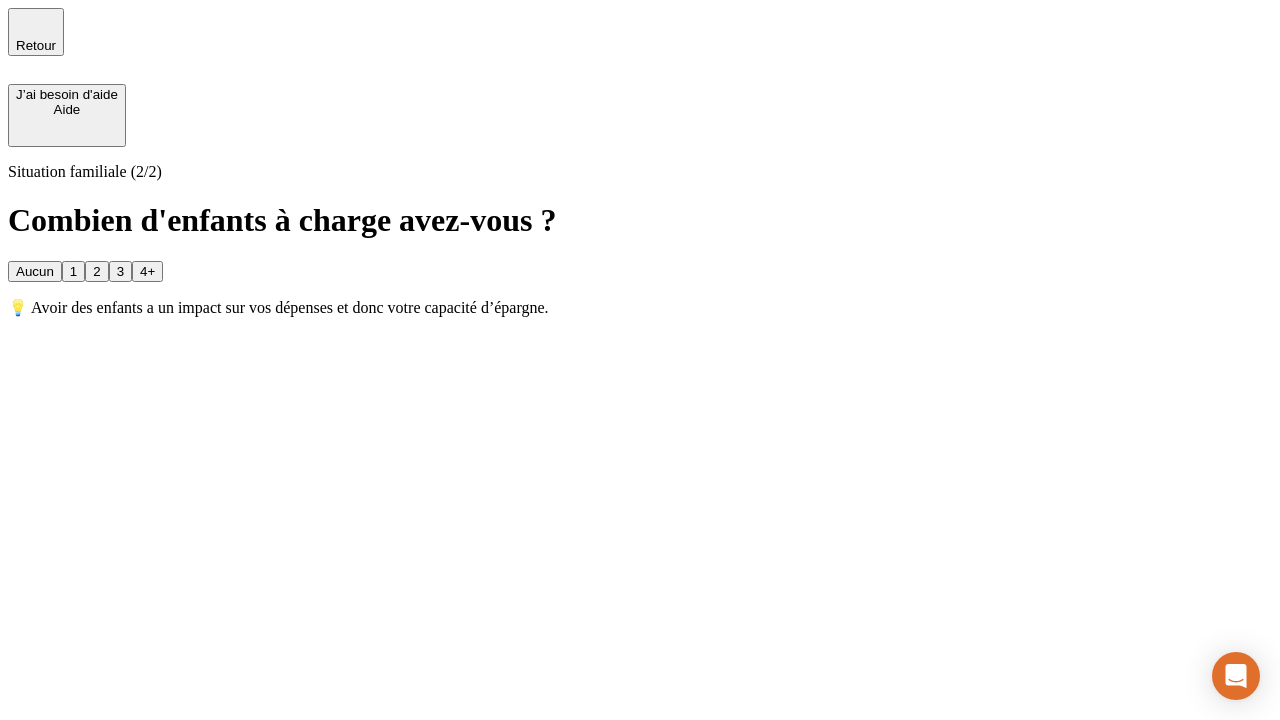 click on "1" at bounding box center [73, 271] 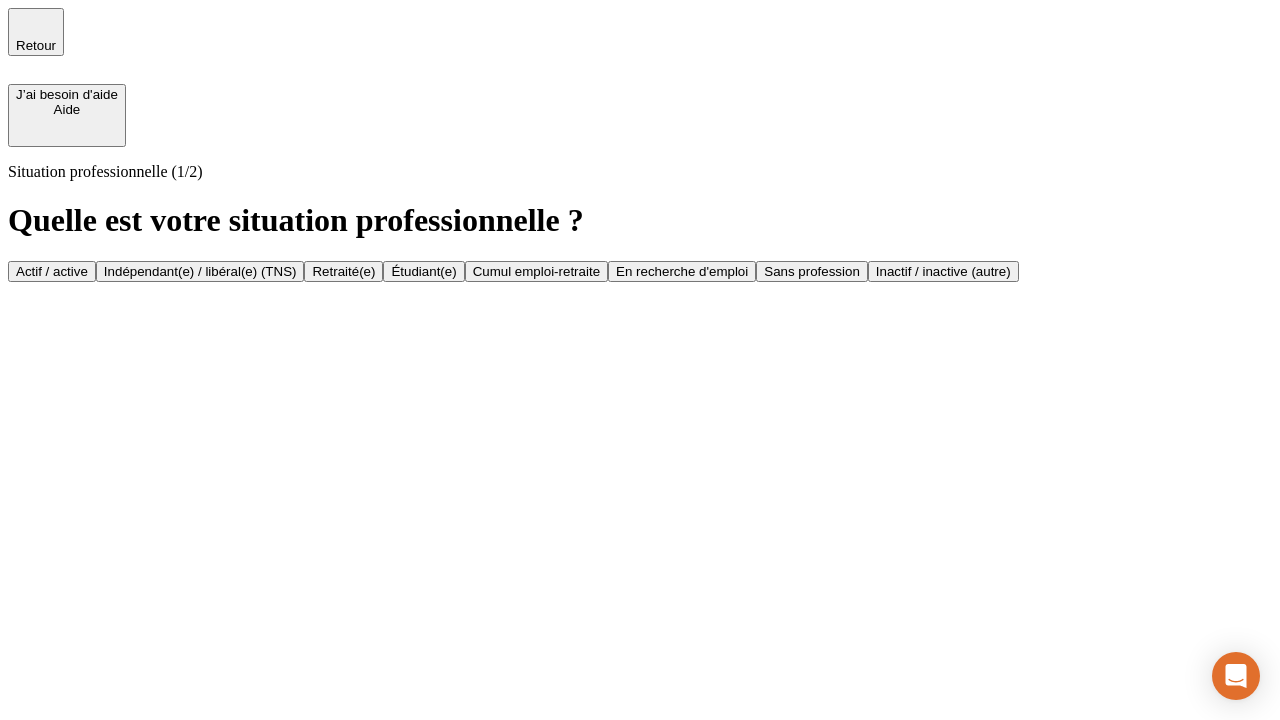 click on "Retraité(e)" at bounding box center [343, 271] 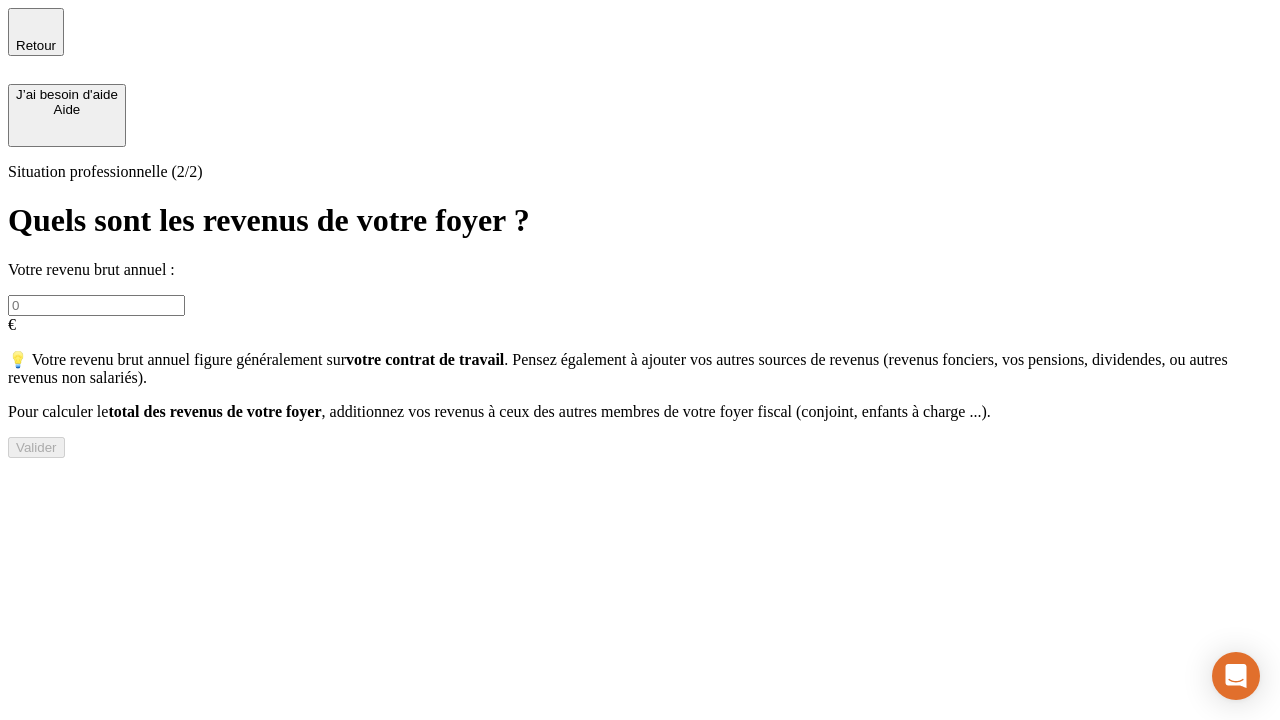 click at bounding box center (96, 305) 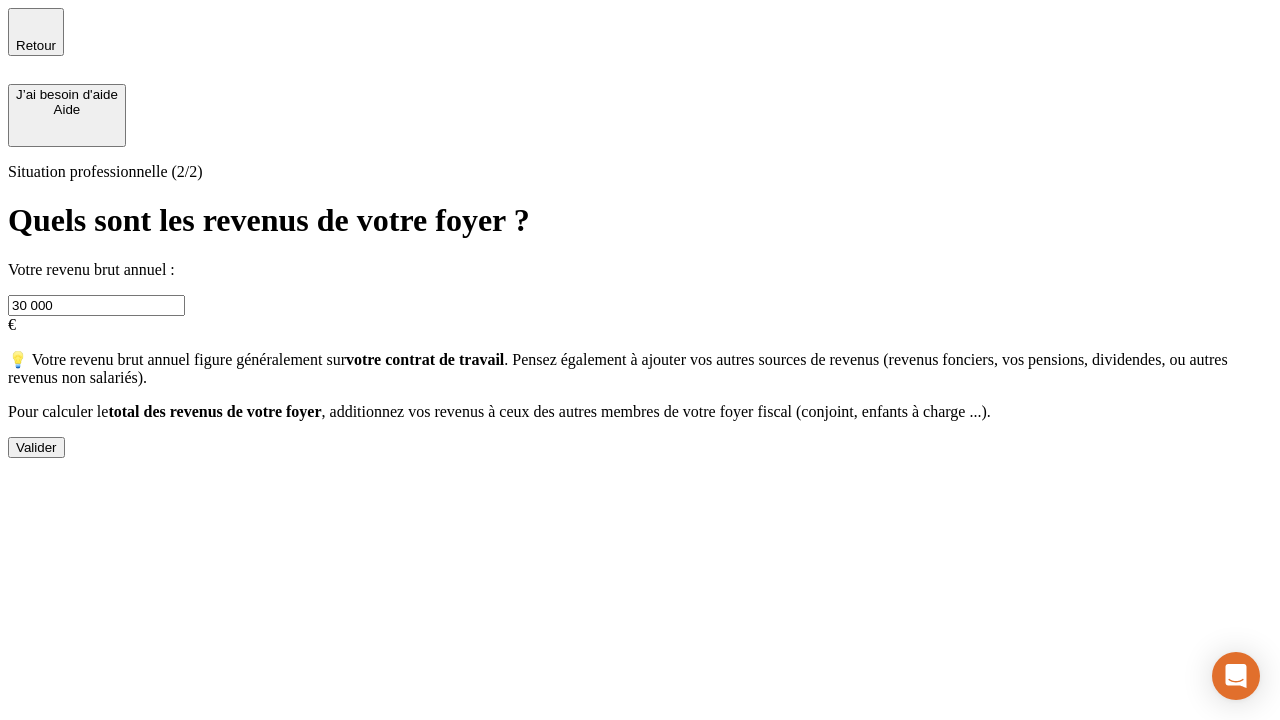 click on "Valider" at bounding box center (36, 447) 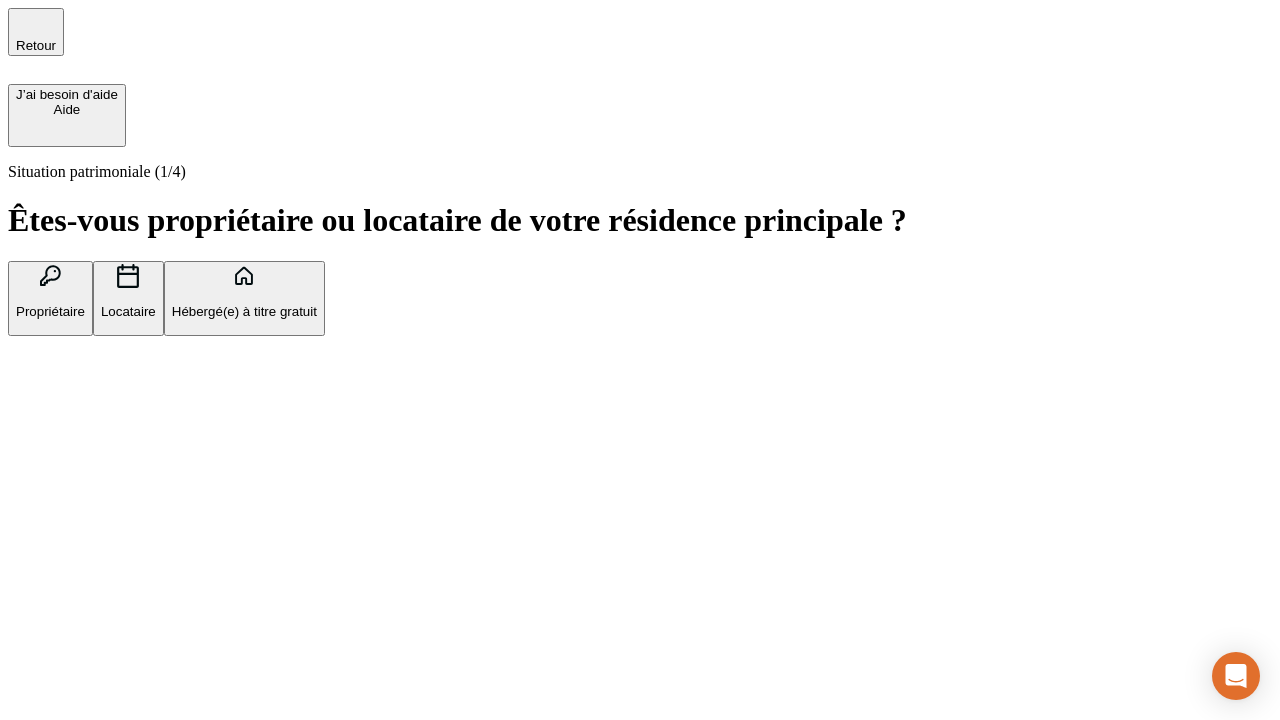 click on "Locataire" at bounding box center (128, 311) 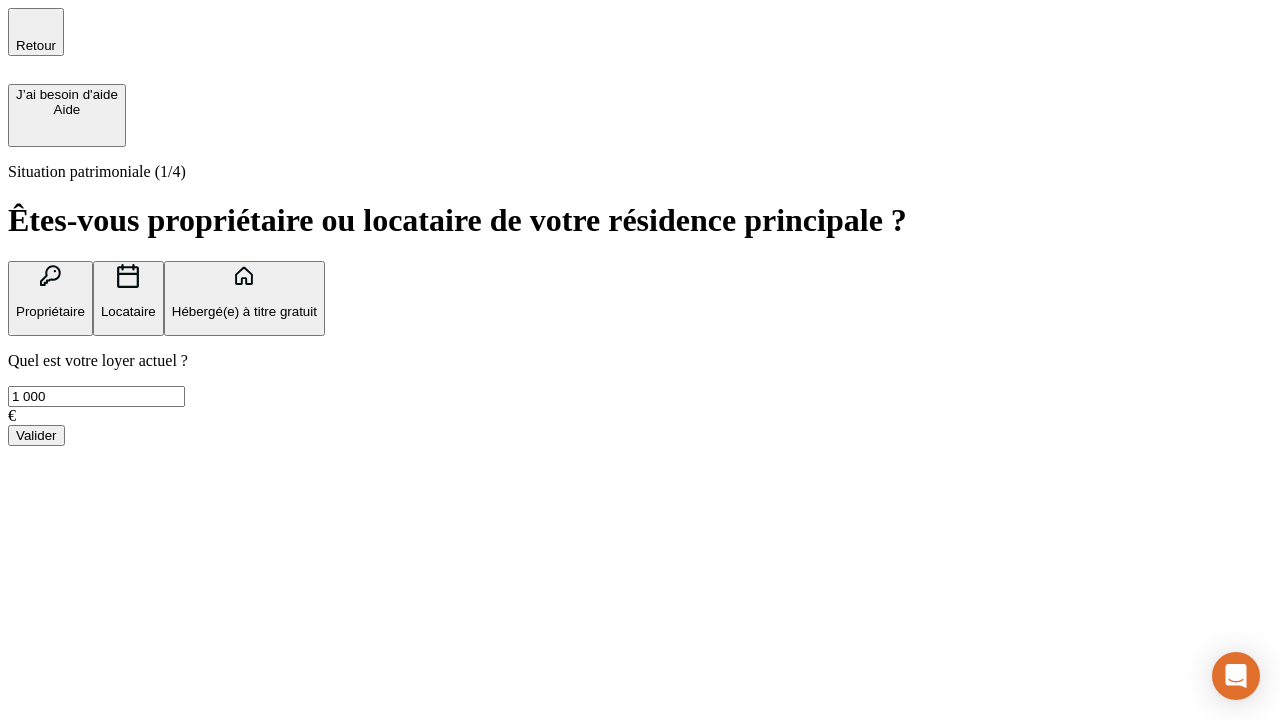type on "1 000" 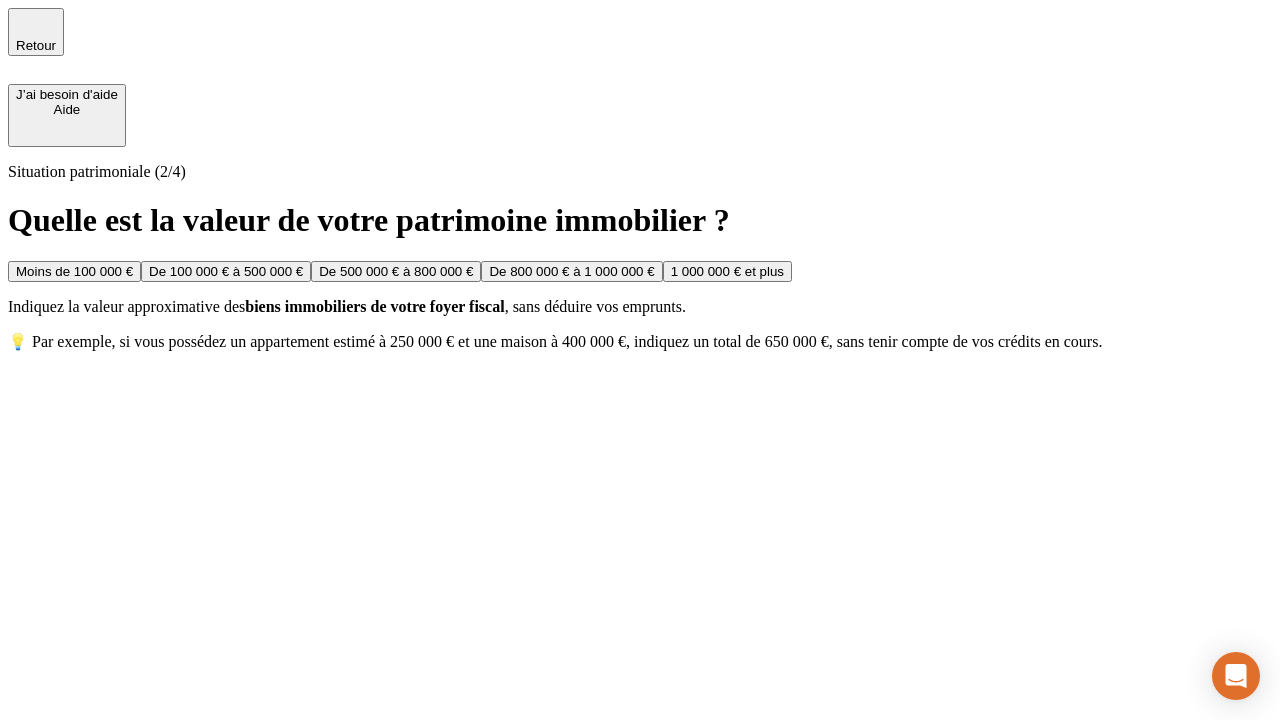 click on "Moins de 100 000 €" at bounding box center (74, 271) 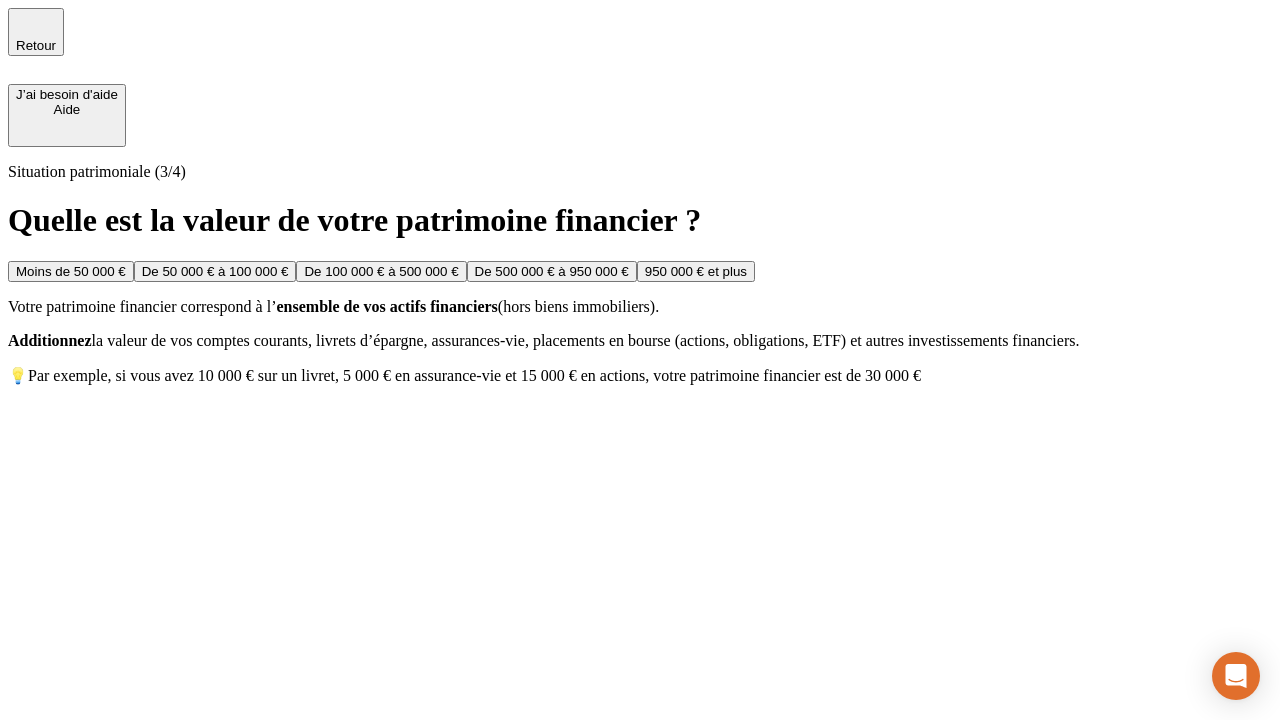 click on "Moins de 50 000 €" at bounding box center (71, 271) 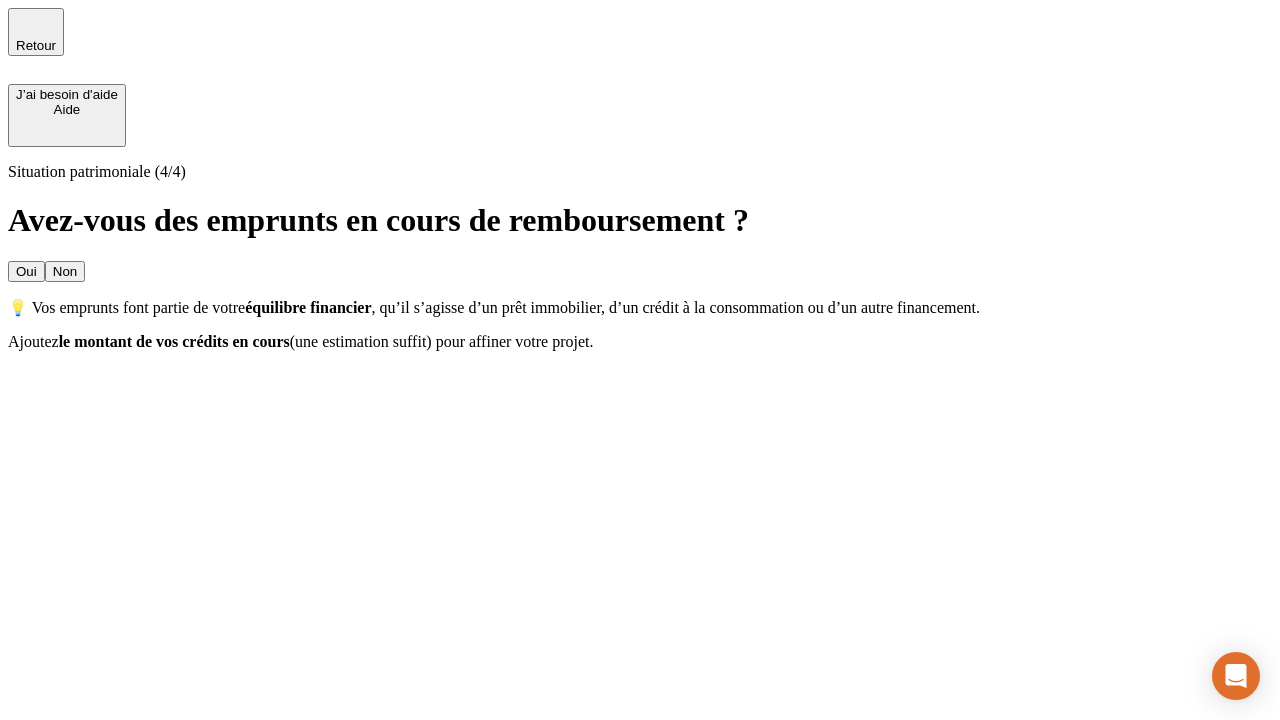 click on "Non" at bounding box center [65, 271] 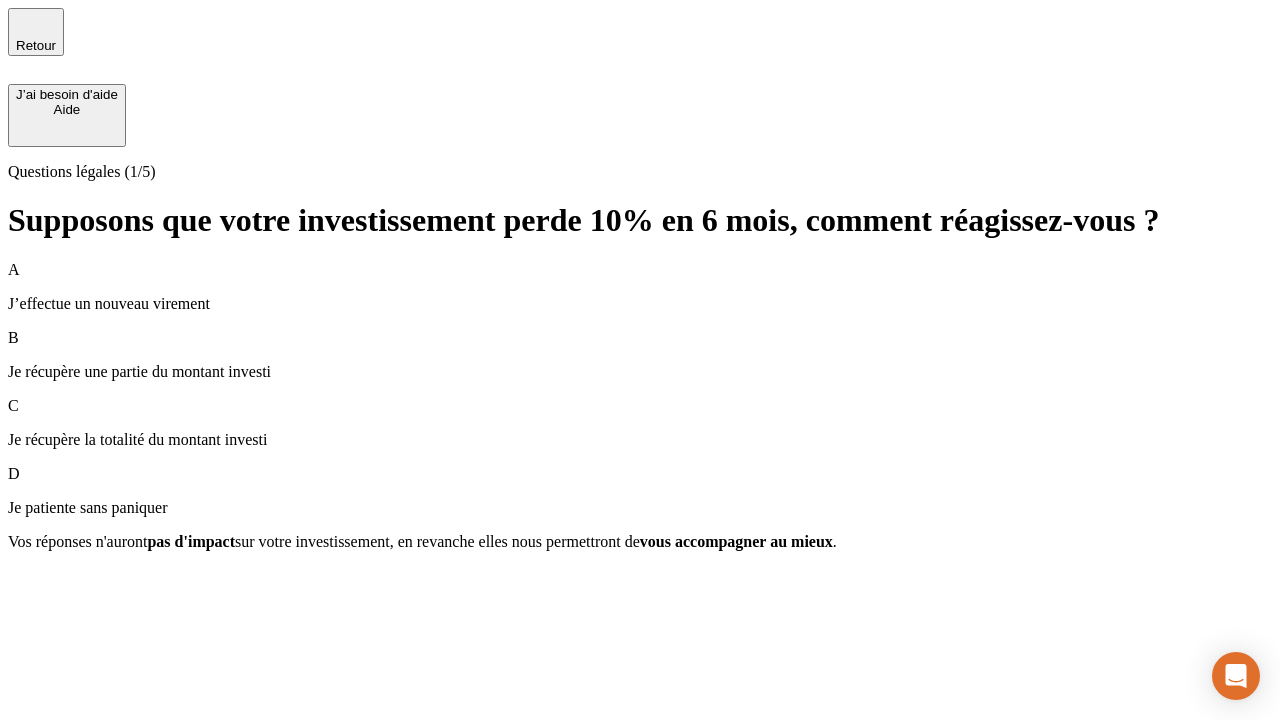 click on "Je récupère une partie du montant investi" at bounding box center (640, 372) 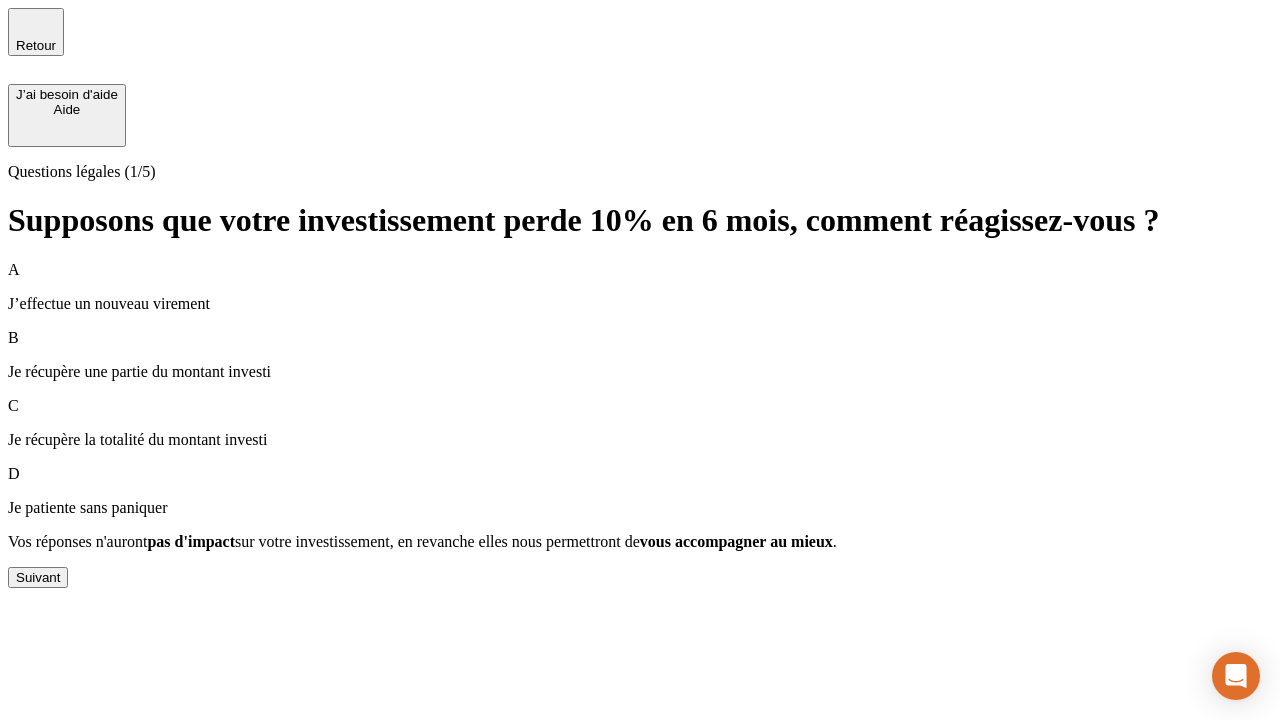 click on "Suivant" at bounding box center [38, 577] 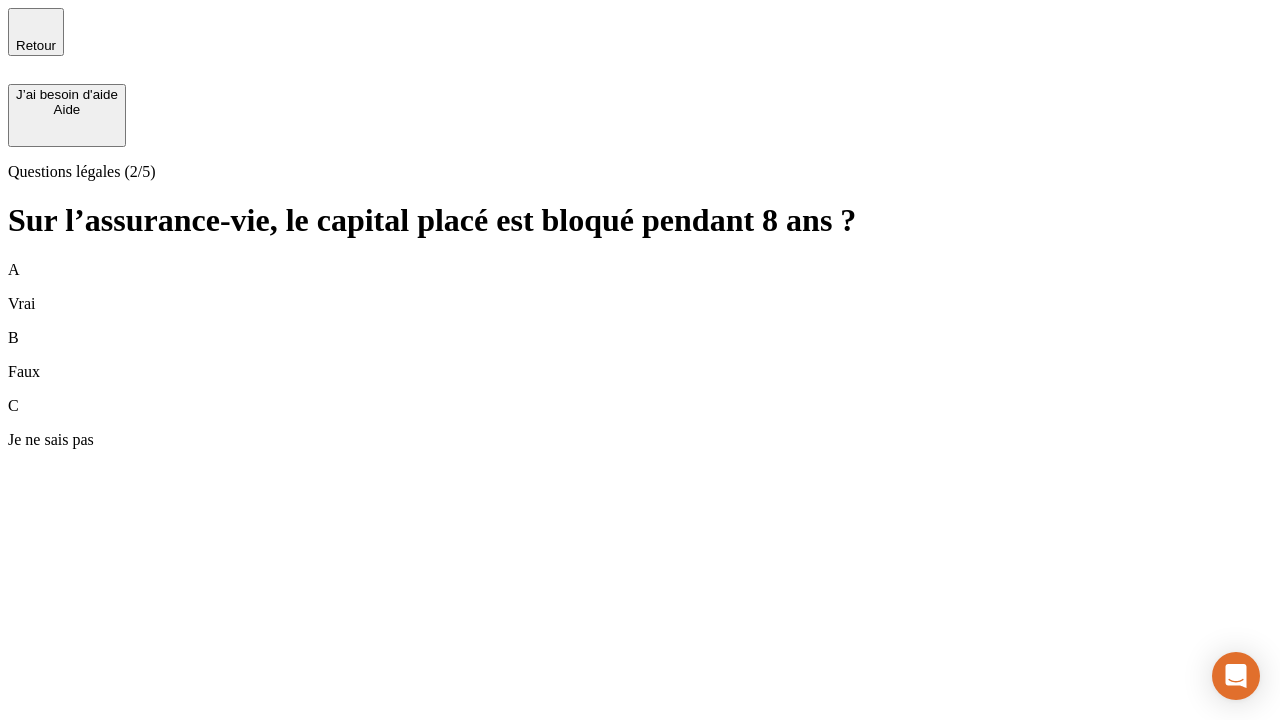 click on "B Faux" at bounding box center (640, 355) 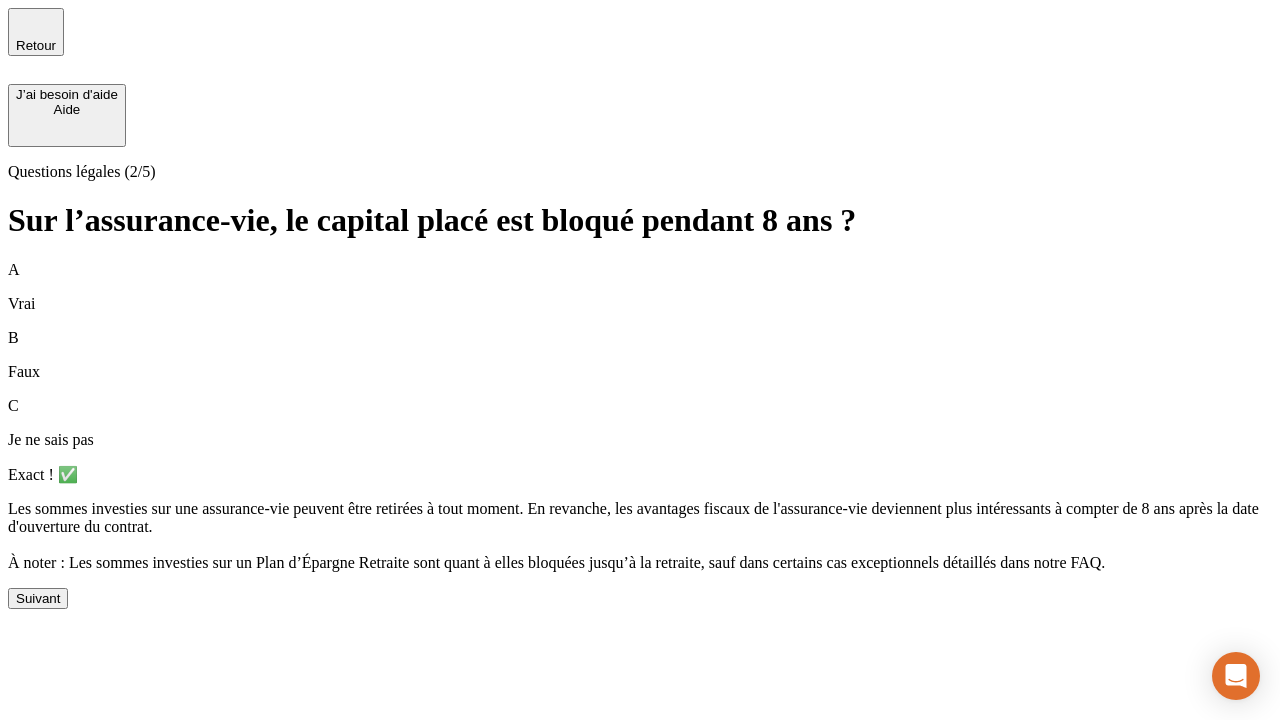 click on "Suivant" at bounding box center (38, 598) 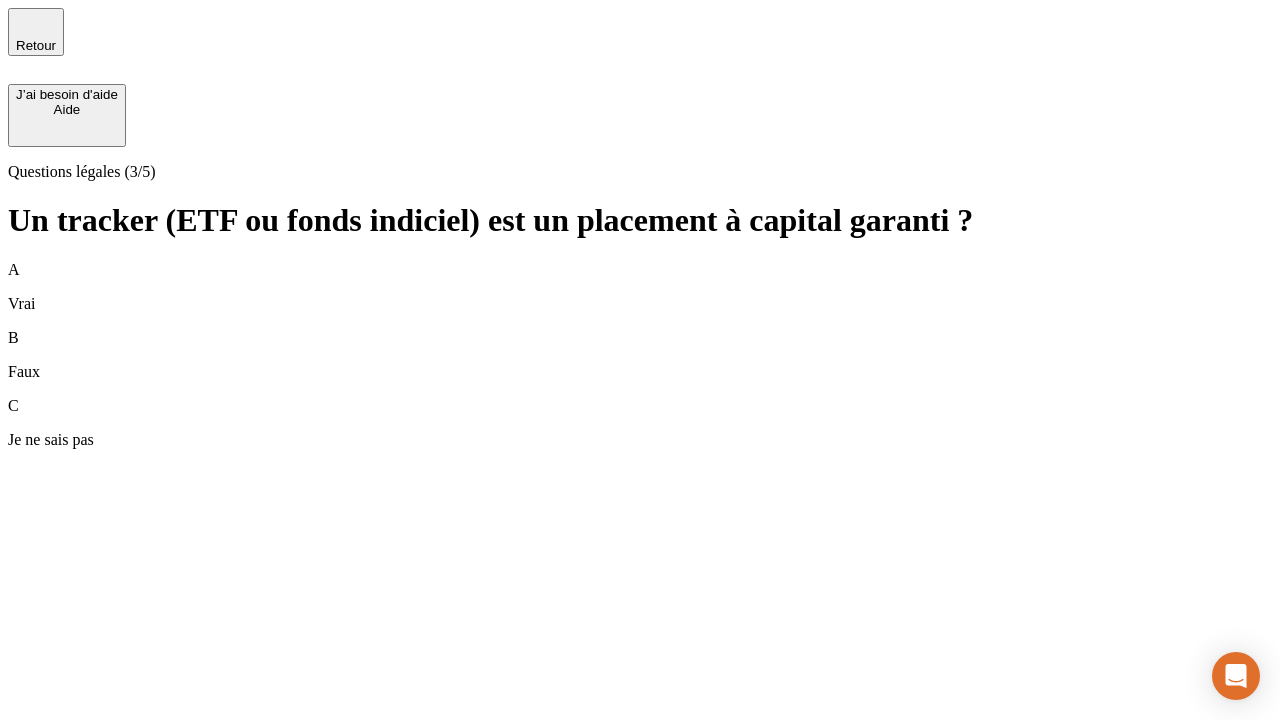 click on "B Faux" at bounding box center [640, 355] 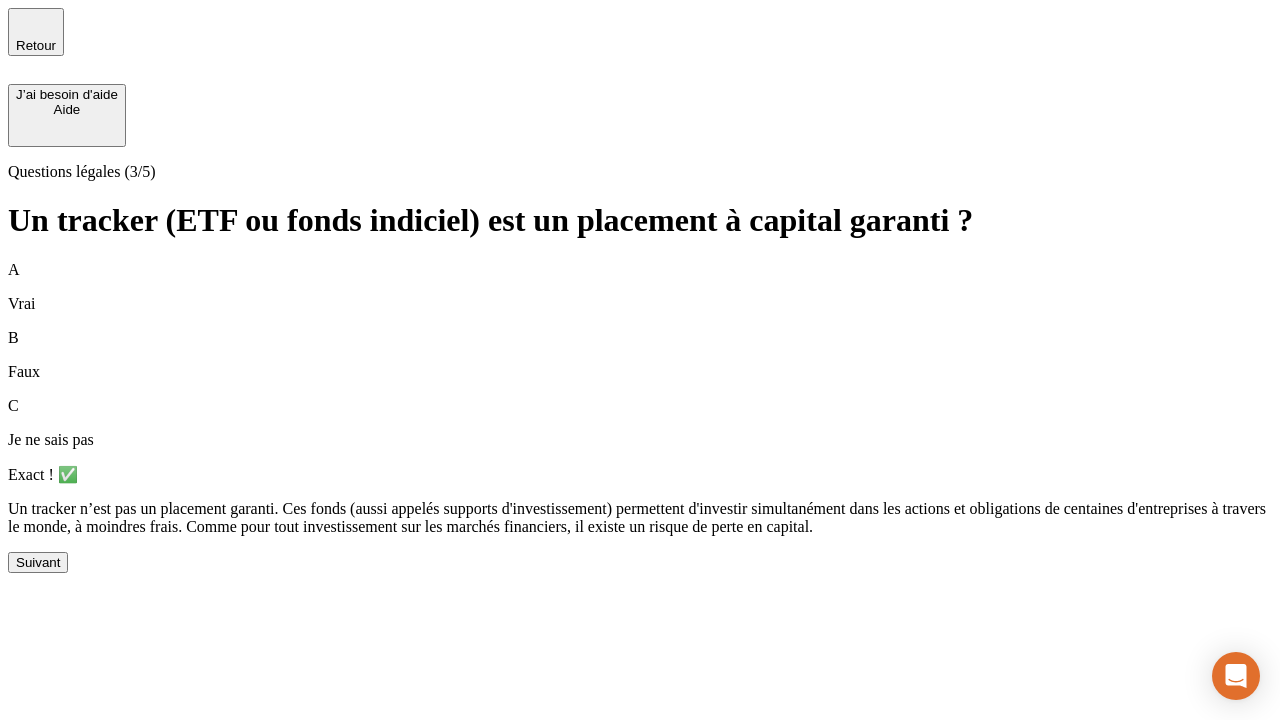 click on "Suivant" at bounding box center [38, 562] 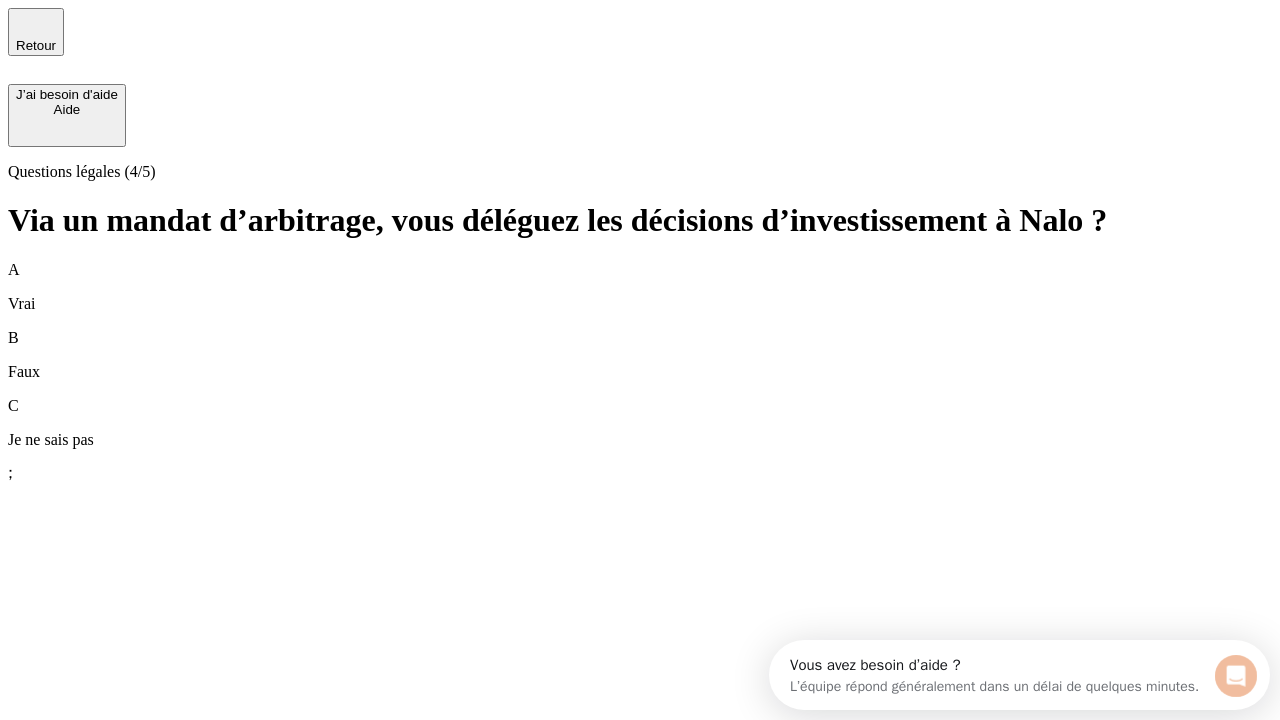 scroll, scrollTop: 0, scrollLeft: 0, axis: both 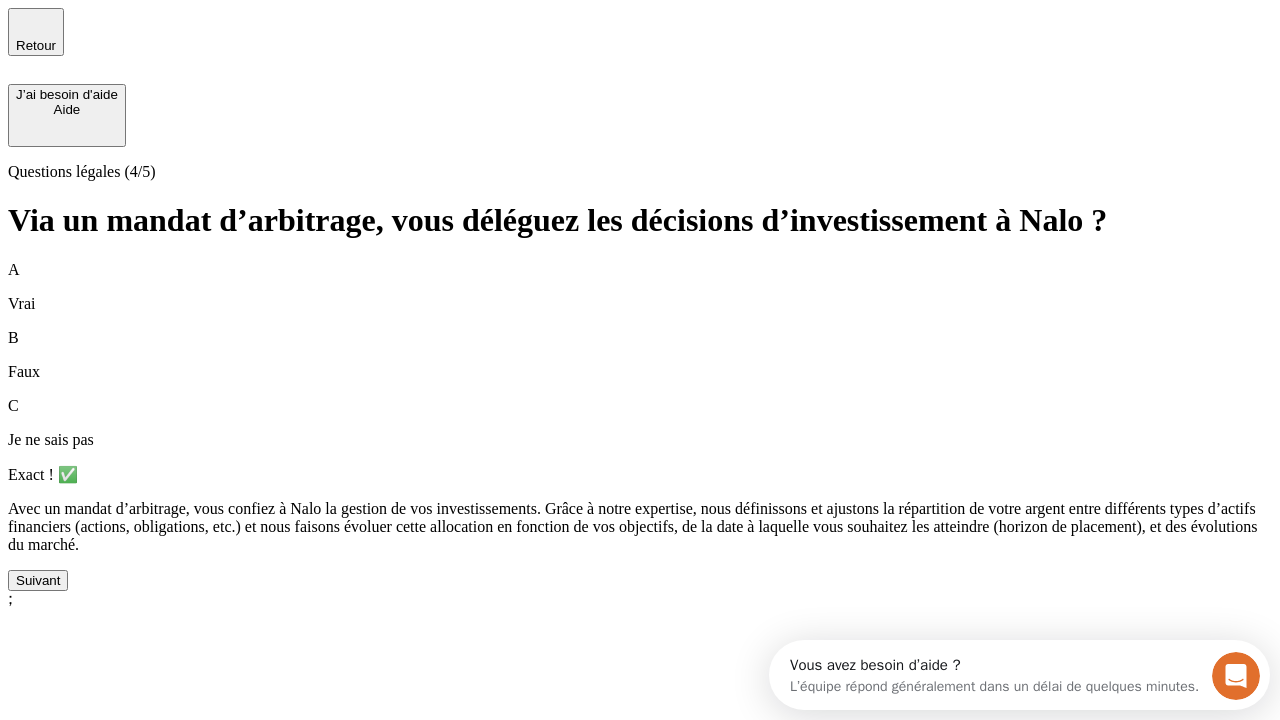 click on "Suivant" at bounding box center (38, 580) 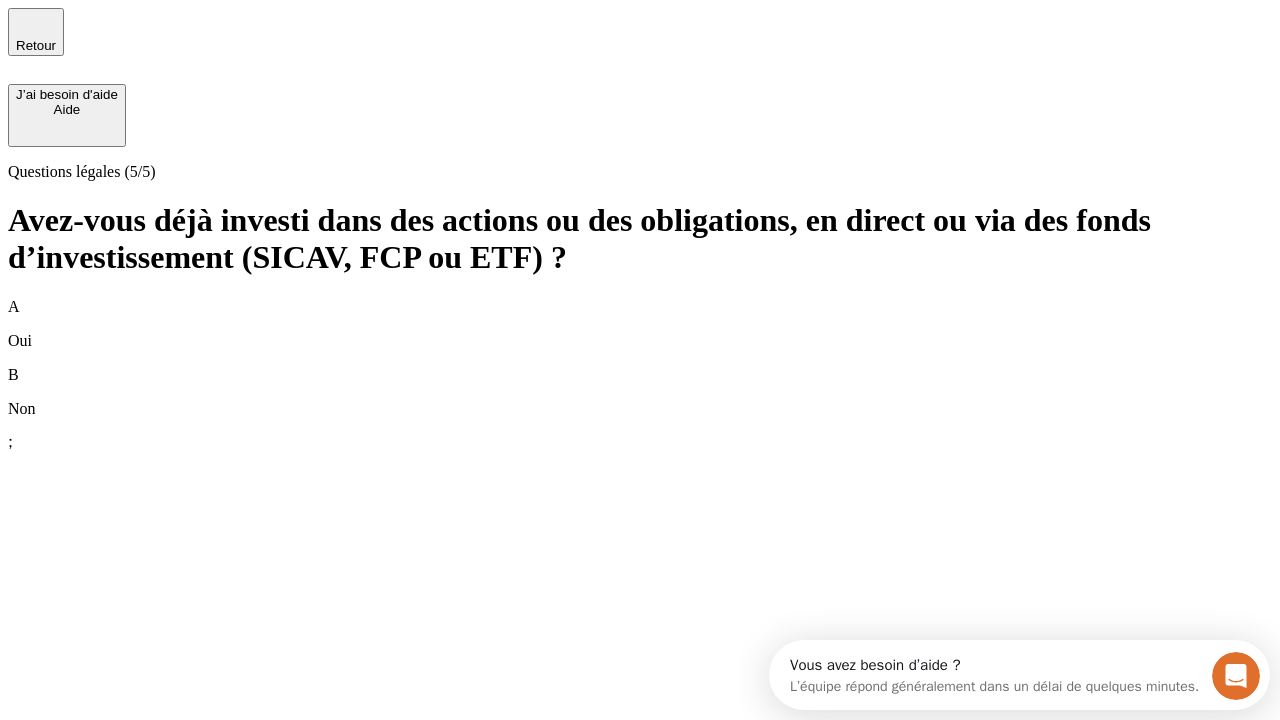 click on "A Oui" at bounding box center (640, 324) 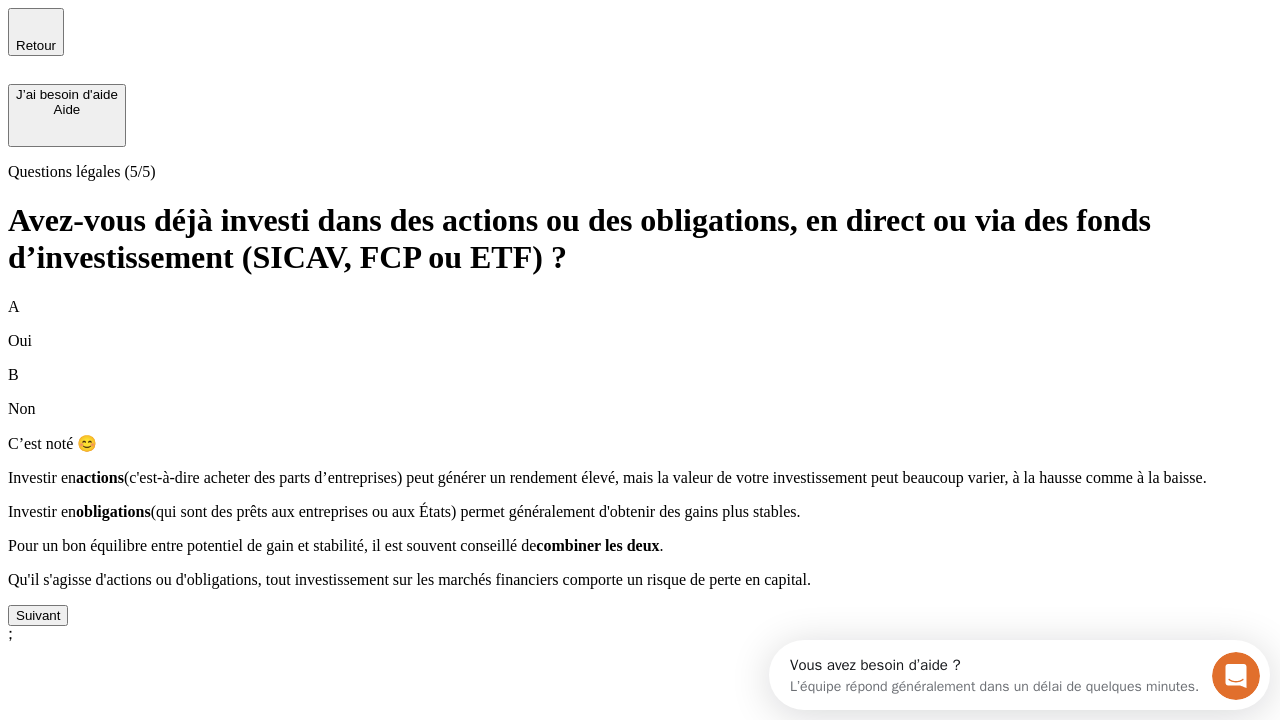 click on "Suivant" at bounding box center [38, 615] 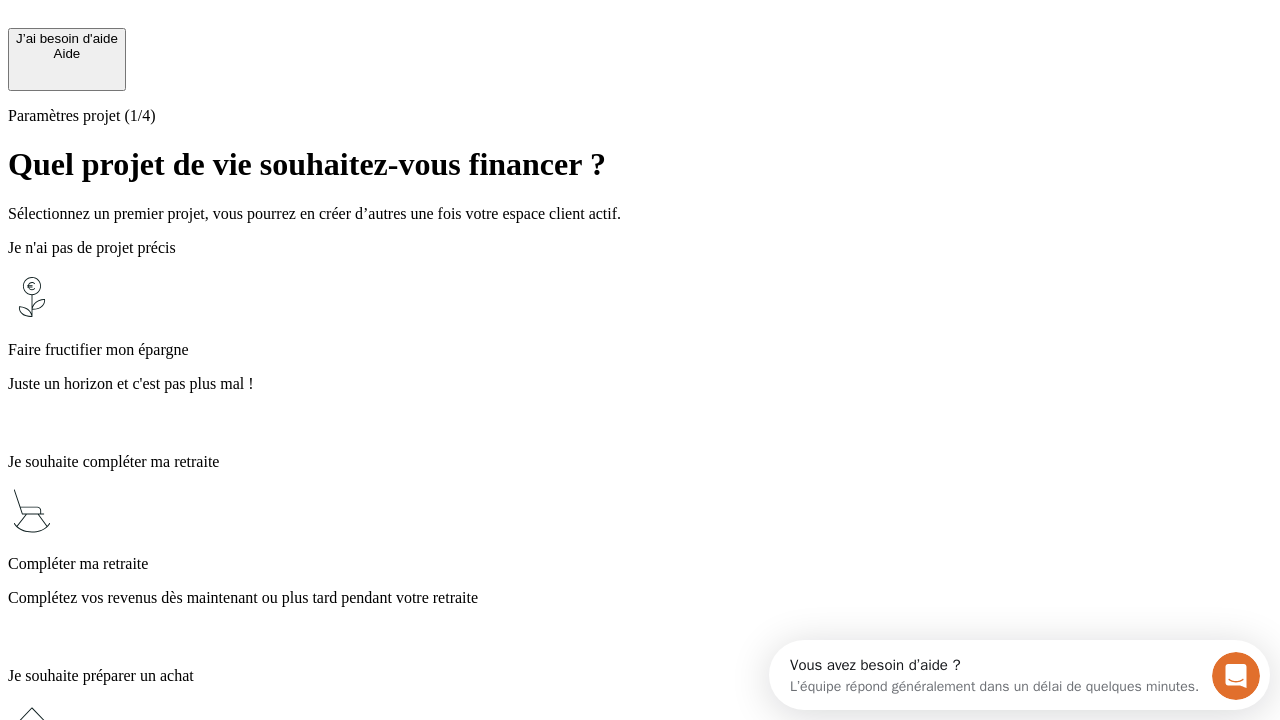 click on "Complétez vos revenus dès maintenant ou plus tard pendant votre retraite" at bounding box center [640, 598] 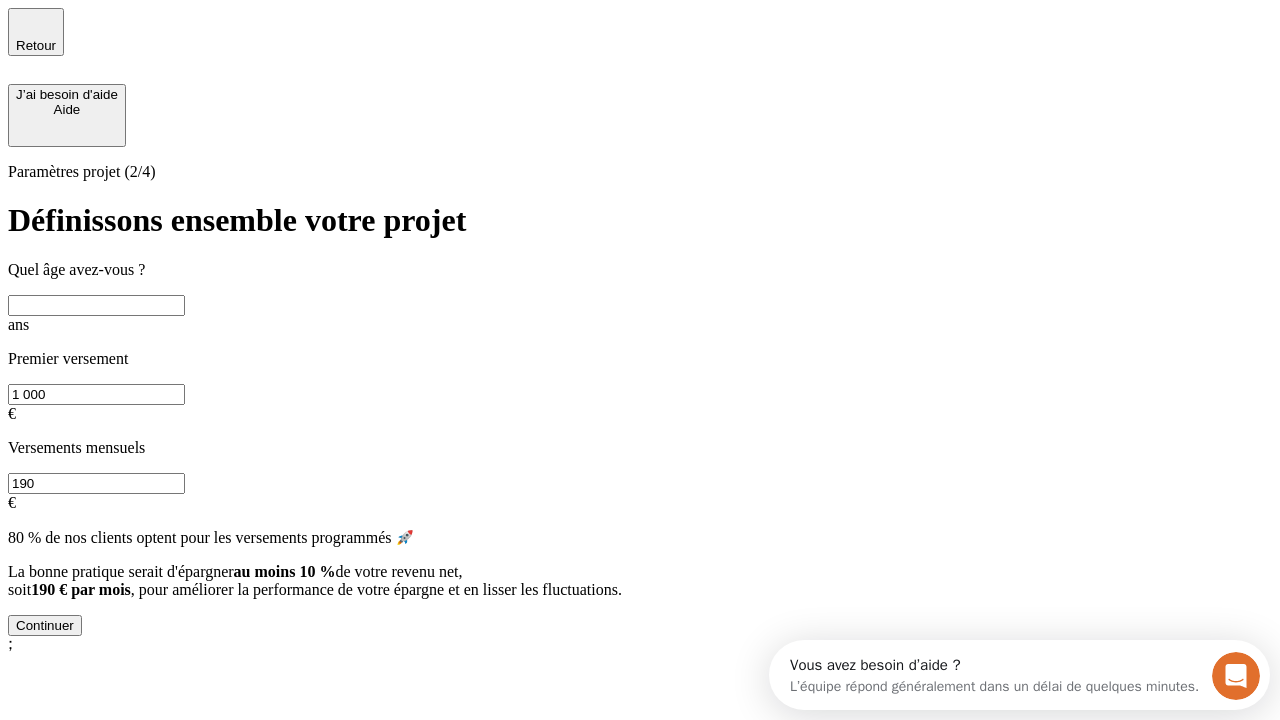 scroll, scrollTop: 18, scrollLeft: 0, axis: vertical 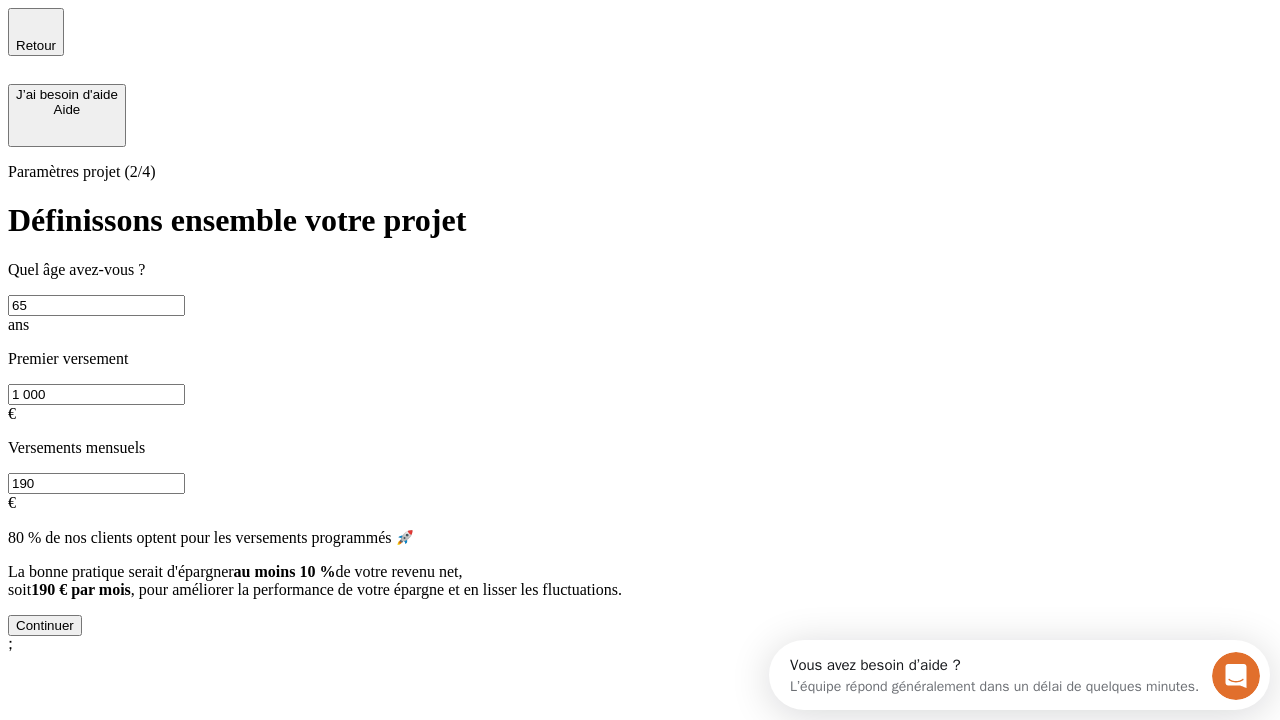 type on "65" 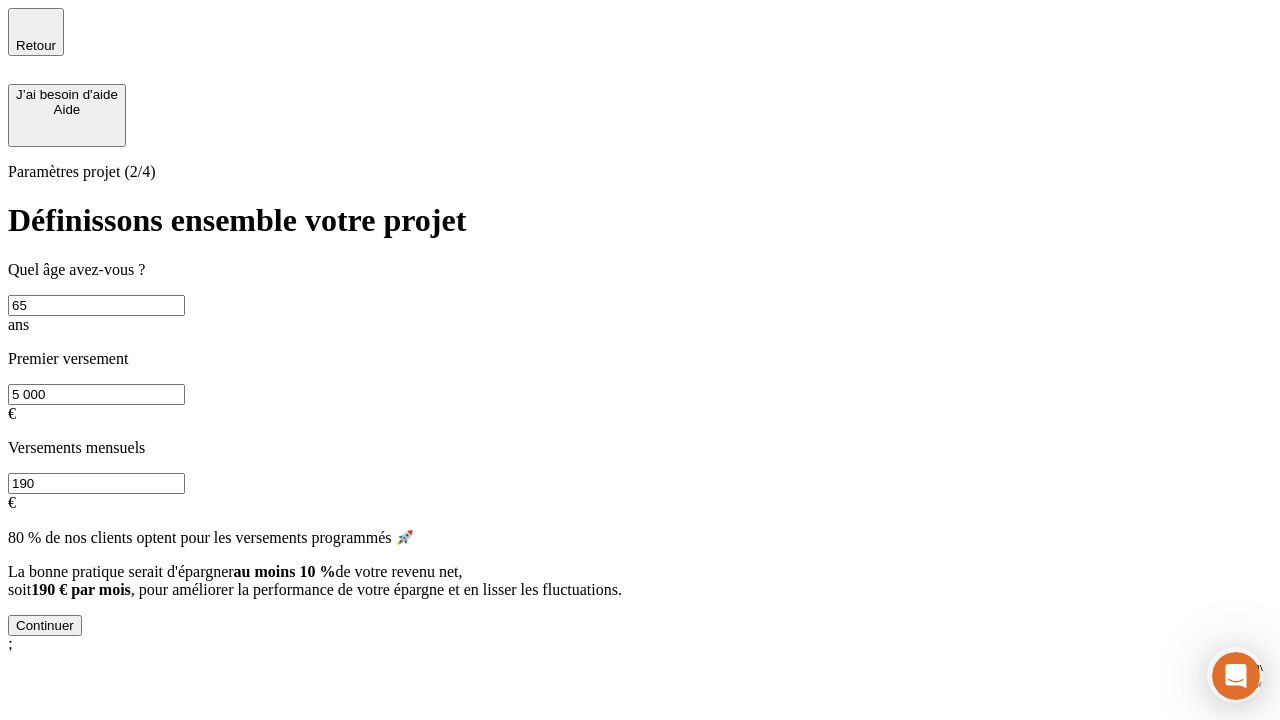 type on "5 000" 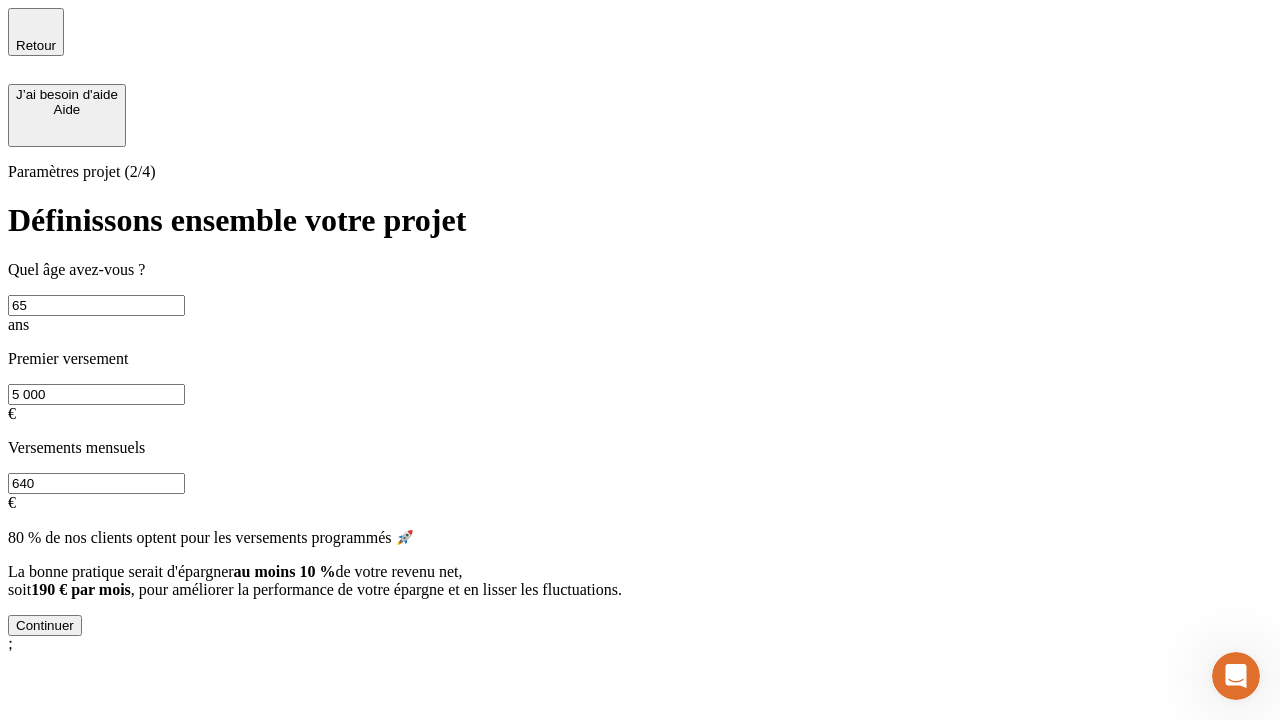 type on "640" 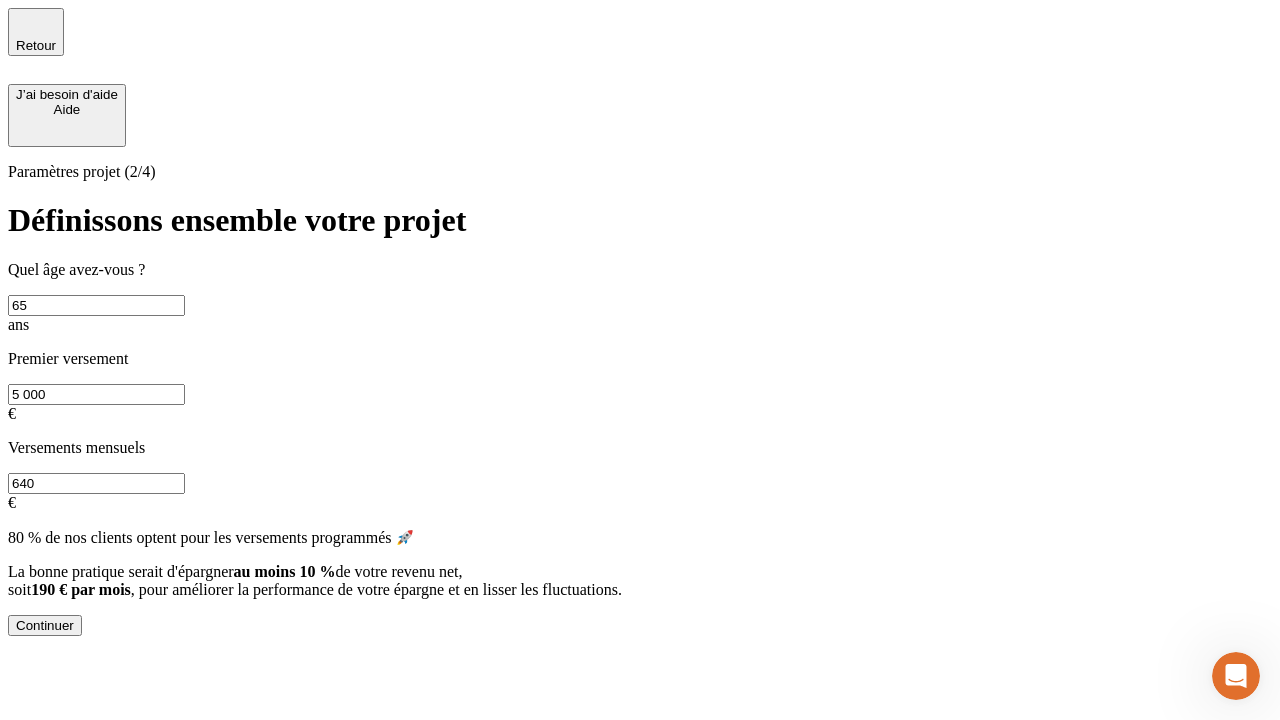 scroll, scrollTop: 0, scrollLeft: 0, axis: both 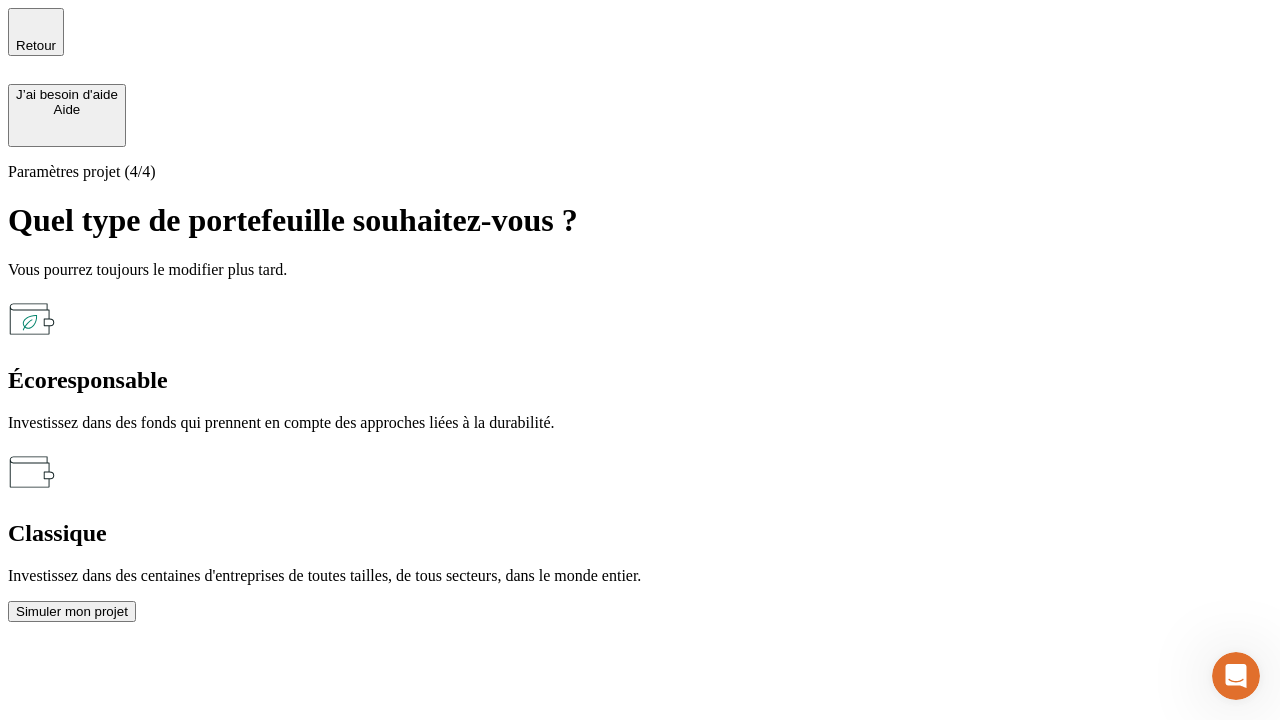 click on "Écoresponsable" at bounding box center (640, 380) 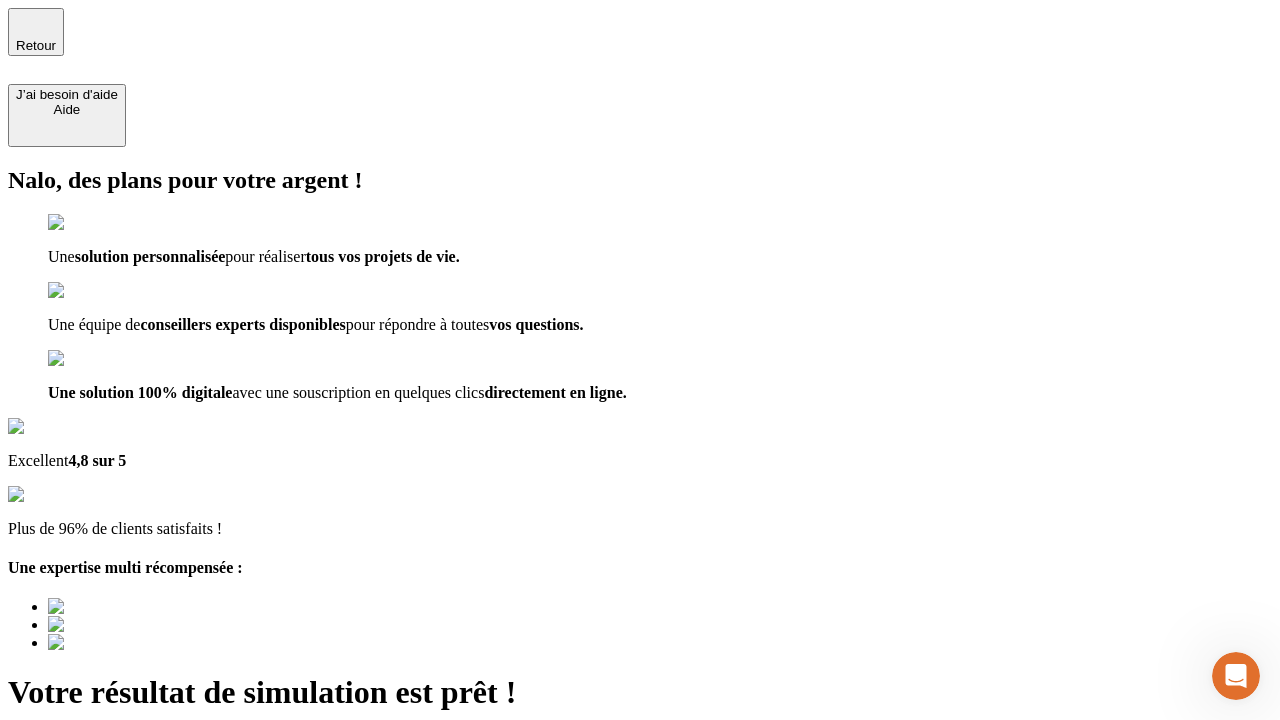 click on "Découvrir ma simulation" at bounding box center [87, 797] 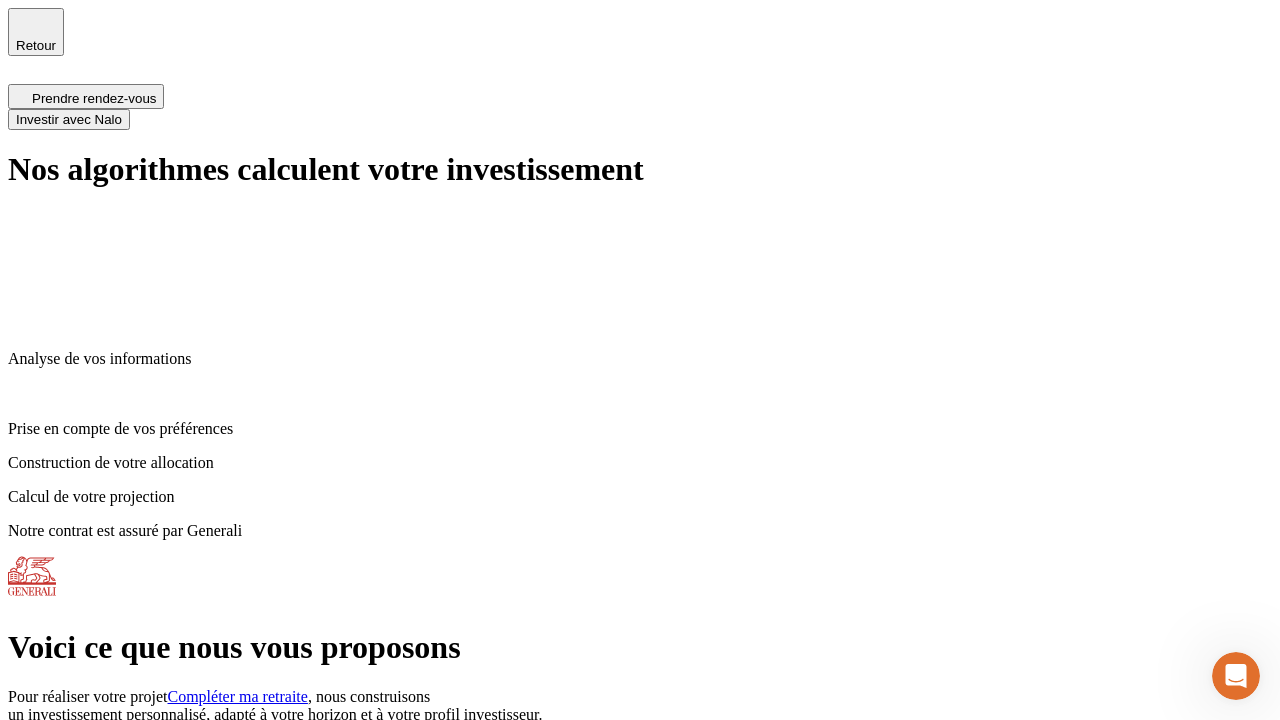 scroll, scrollTop: 8, scrollLeft: 0, axis: vertical 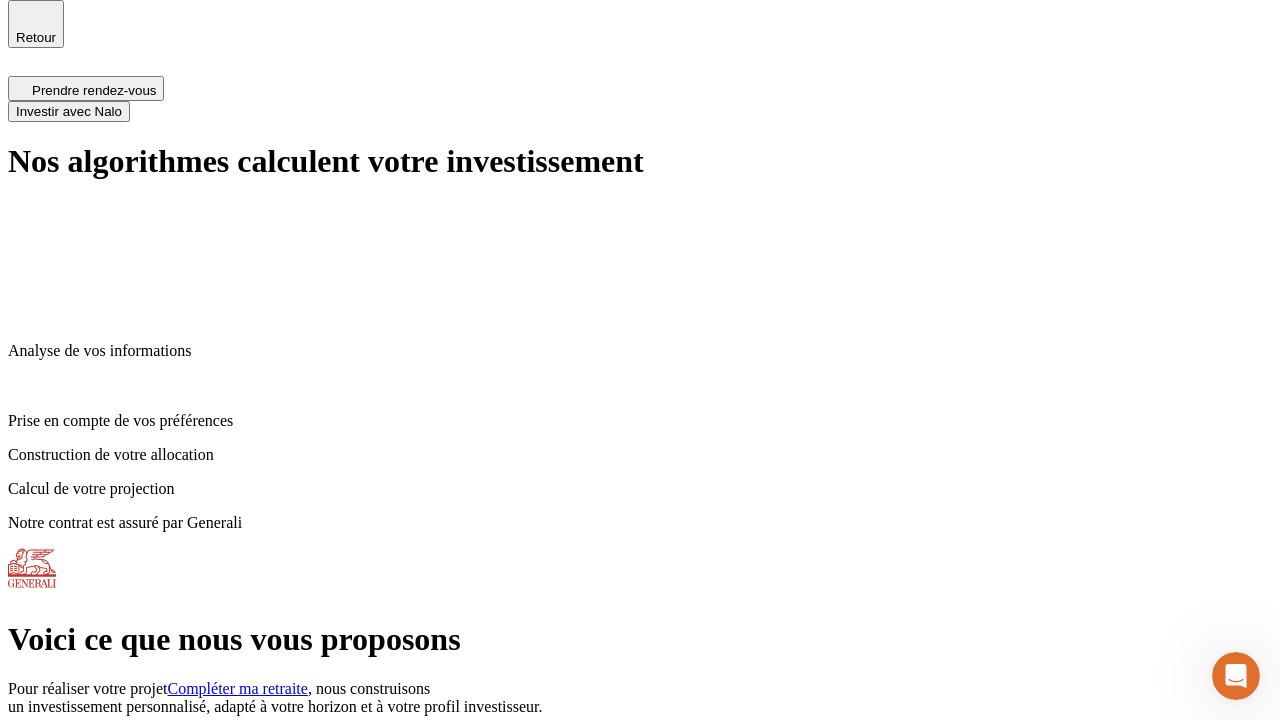 click on "Investir avec Nalo" at bounding box center (69, 111) 